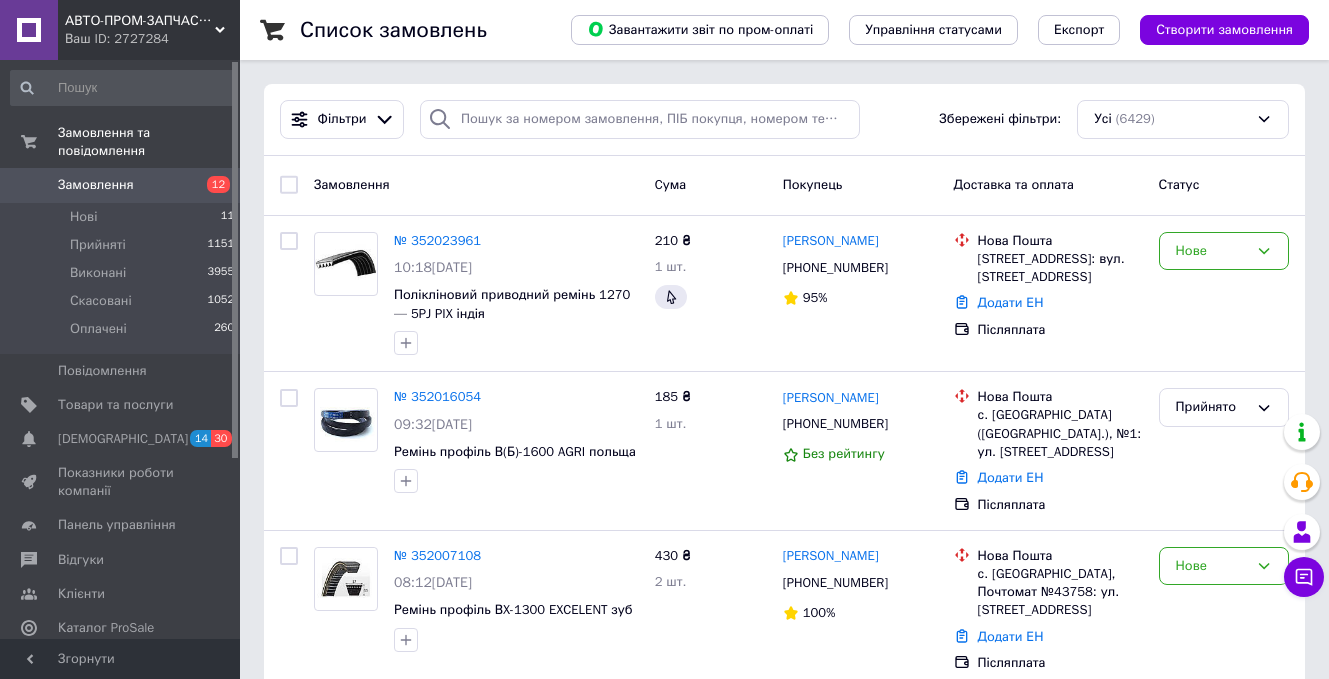 scroll, scrollTop: 0, scrollLeft: 0, axis: both 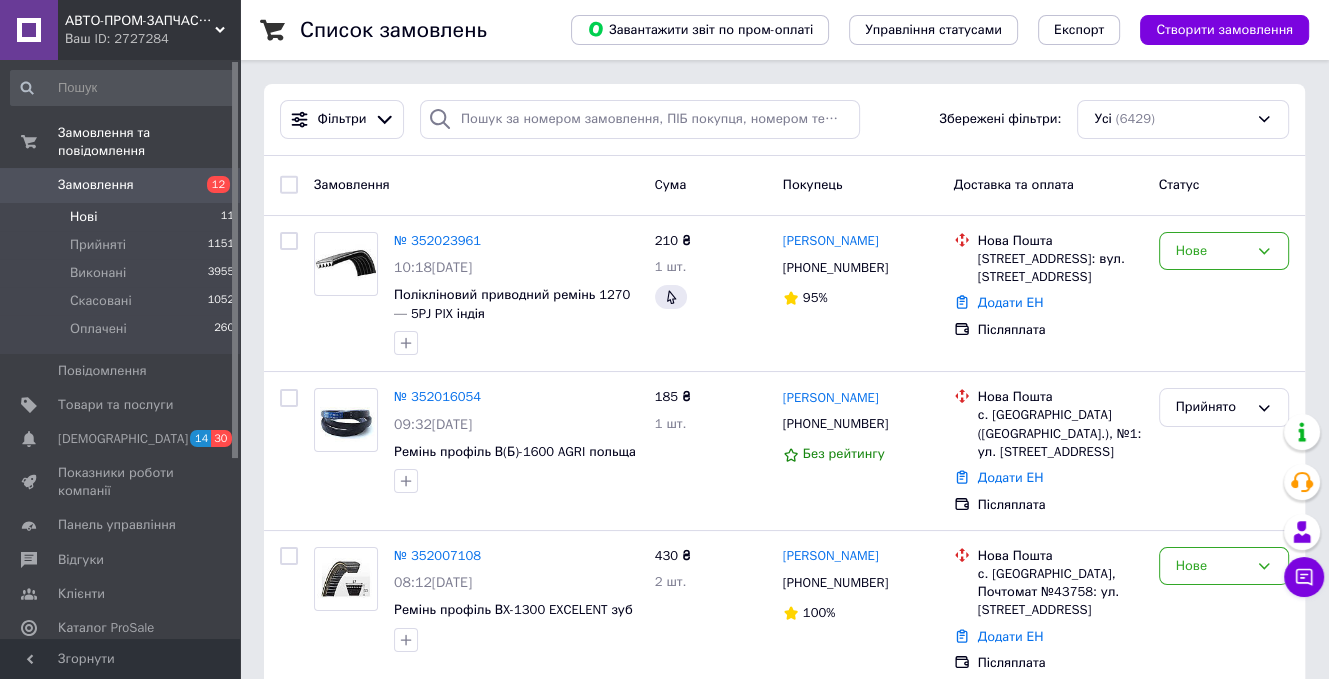 click on "Нові 11" at bounding box center (123, 217) 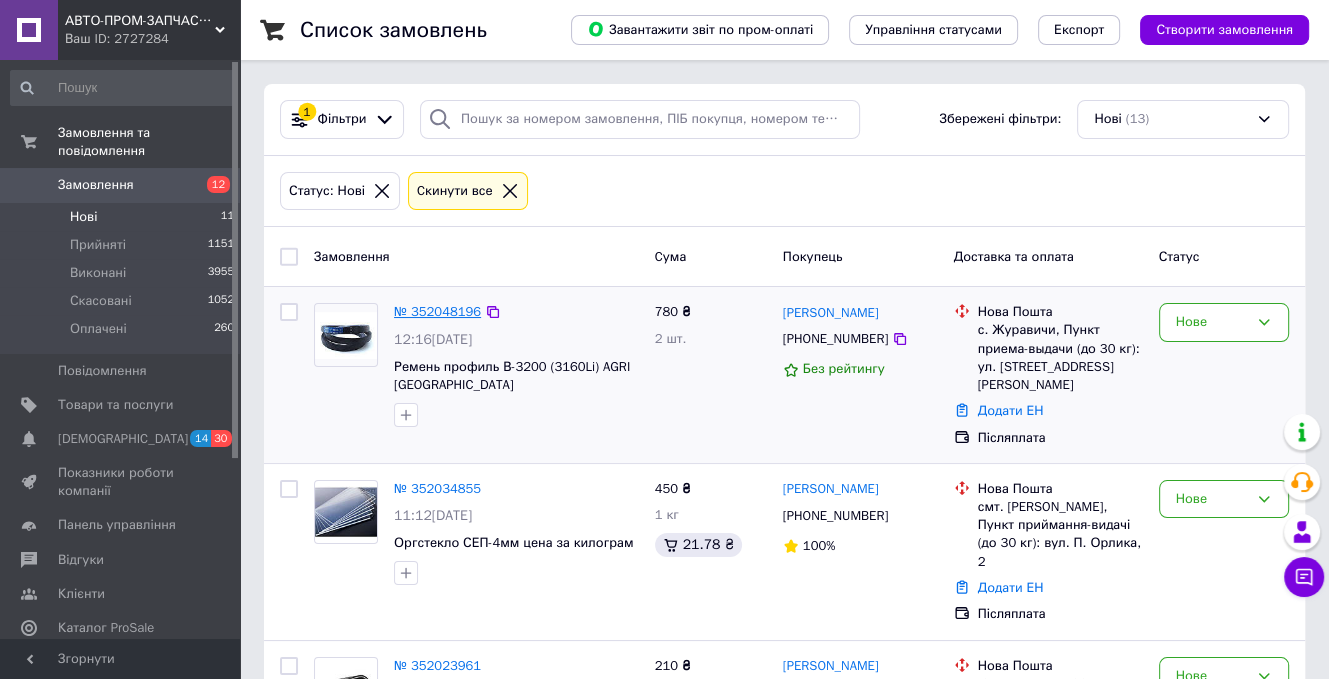 click on "№ 352048196" at bounding box center [437, 311] 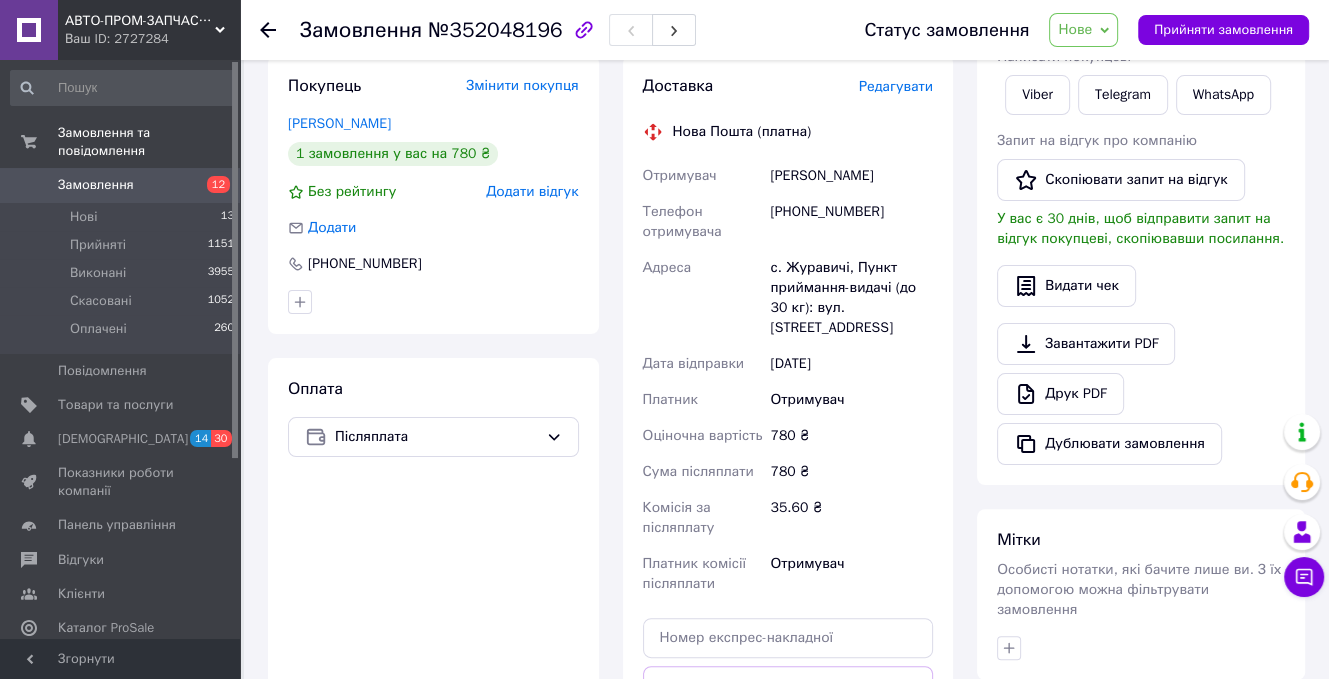 scroll, scrollTop: 300, scrollLeft: 0, axis: vertical 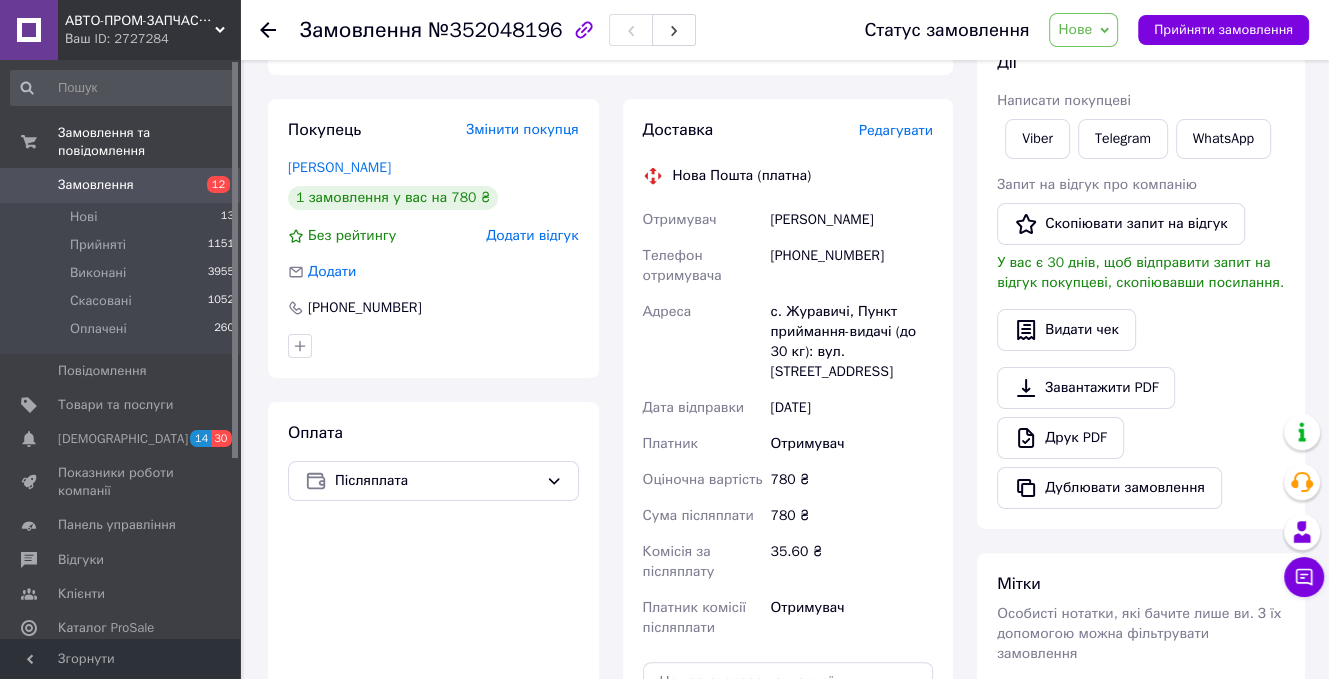 click on "Статус замовлення Нове Прийнято Виконано Скасовано Оплачено Прийняти замовлення" at bounding box center [1066, 30] 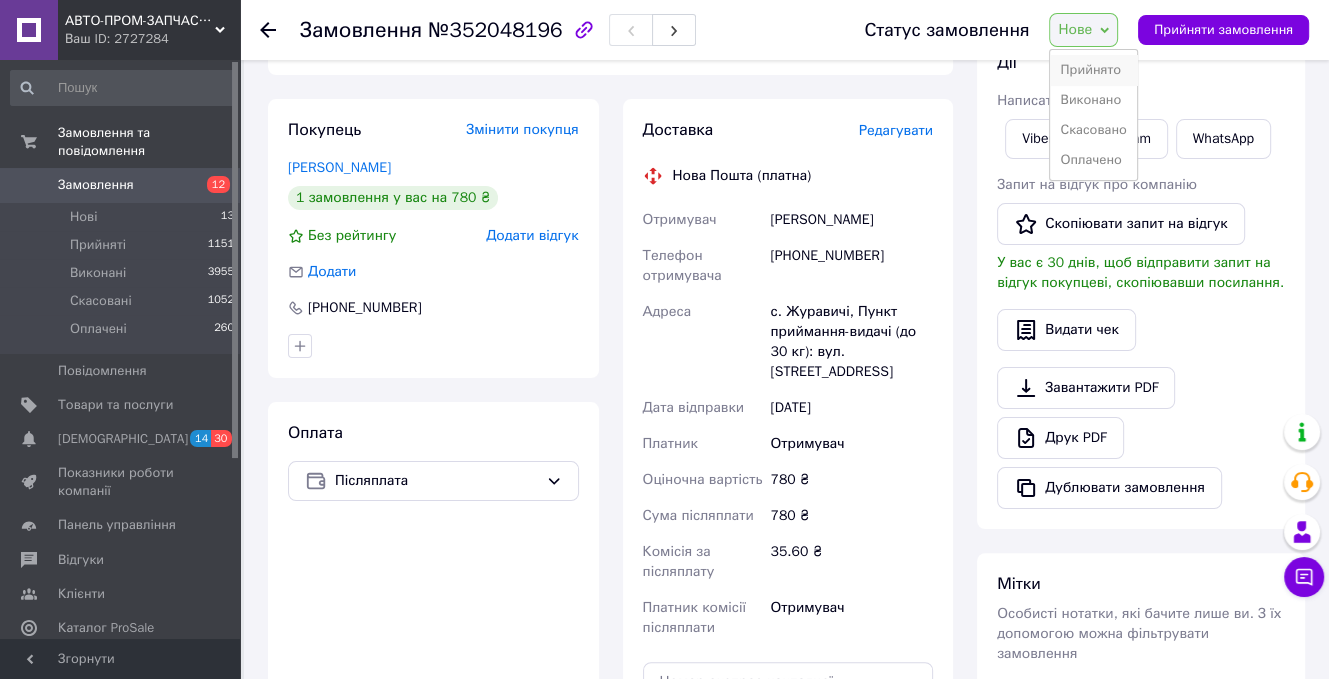 click on "Прийнято" at bounding box center (1093, 70) 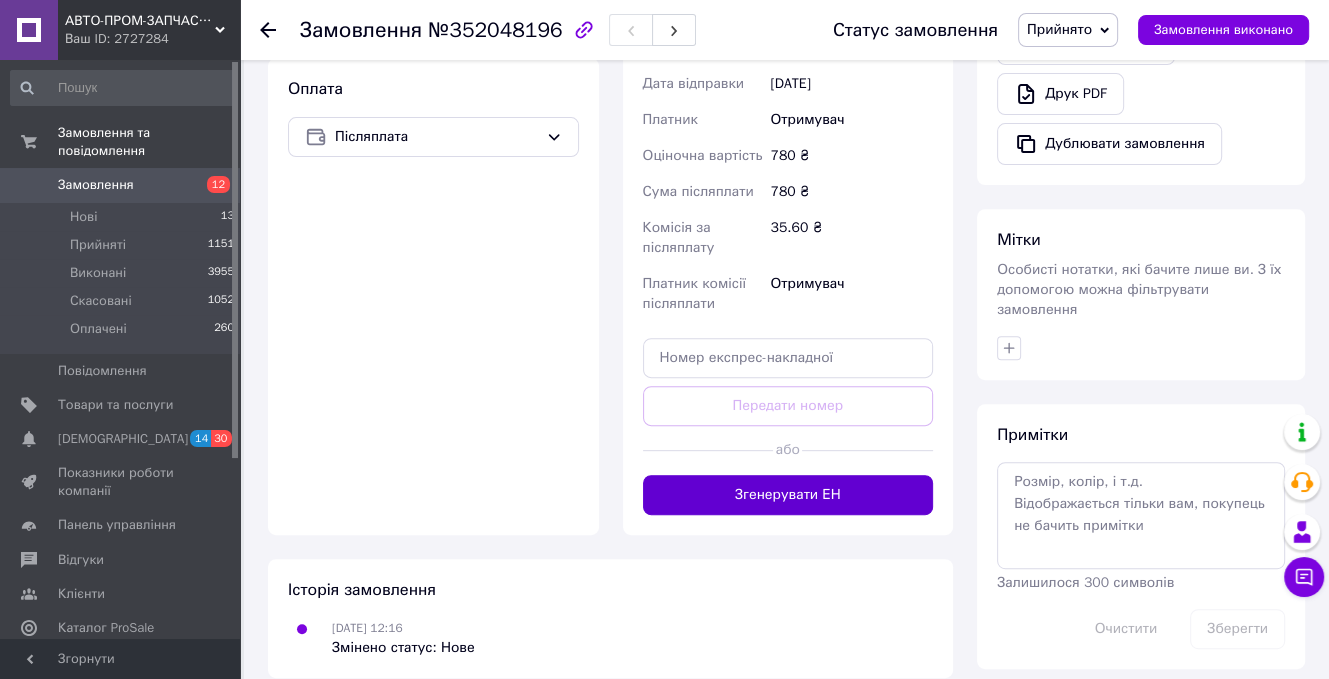 scroll, scrollTop: 655, scrollLeft: 0, axis: vertical 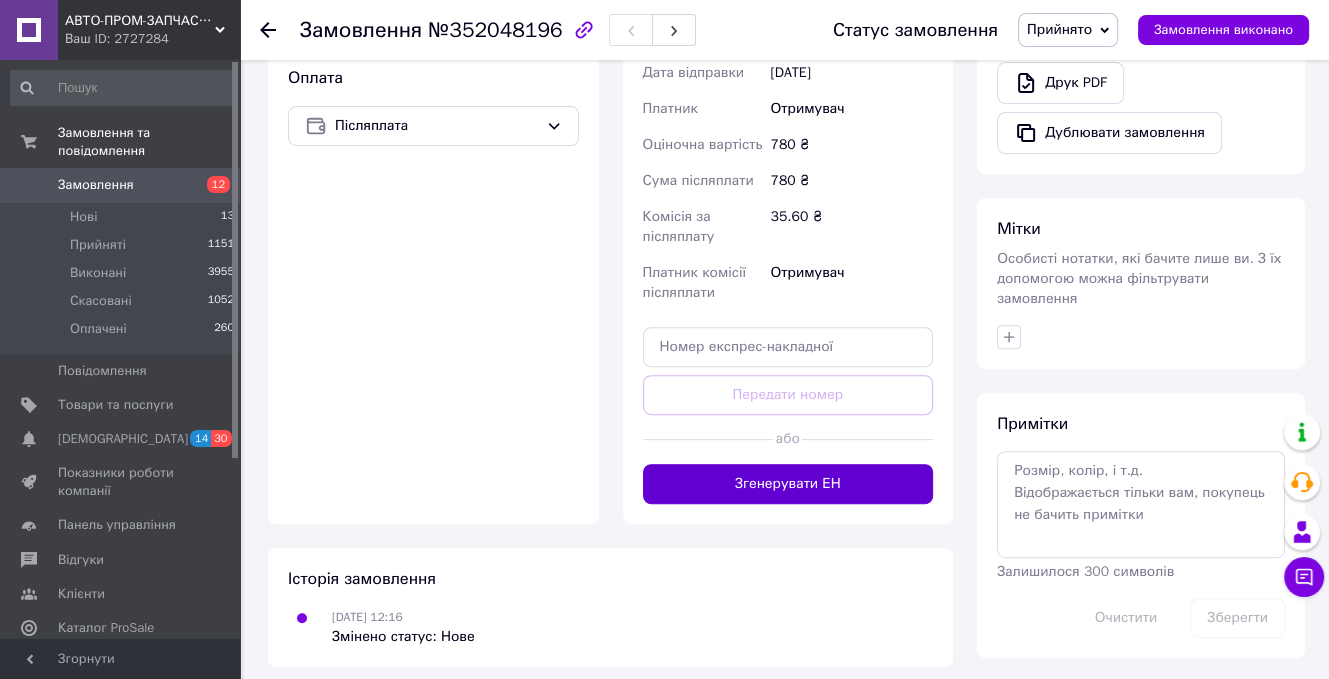 click on "Згенерувати ЕН" at bounding box center [788, 484] 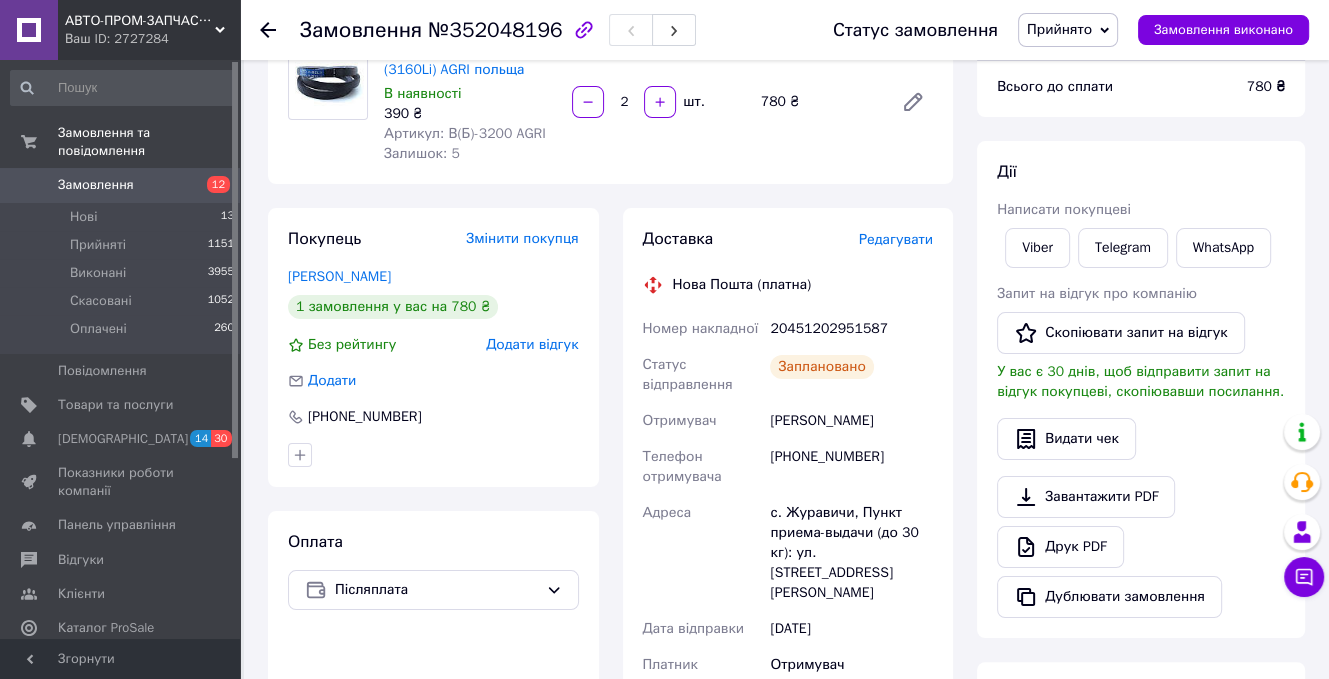 scroll, scrollTop: 155, scrollLeft: 0, axis: vertical 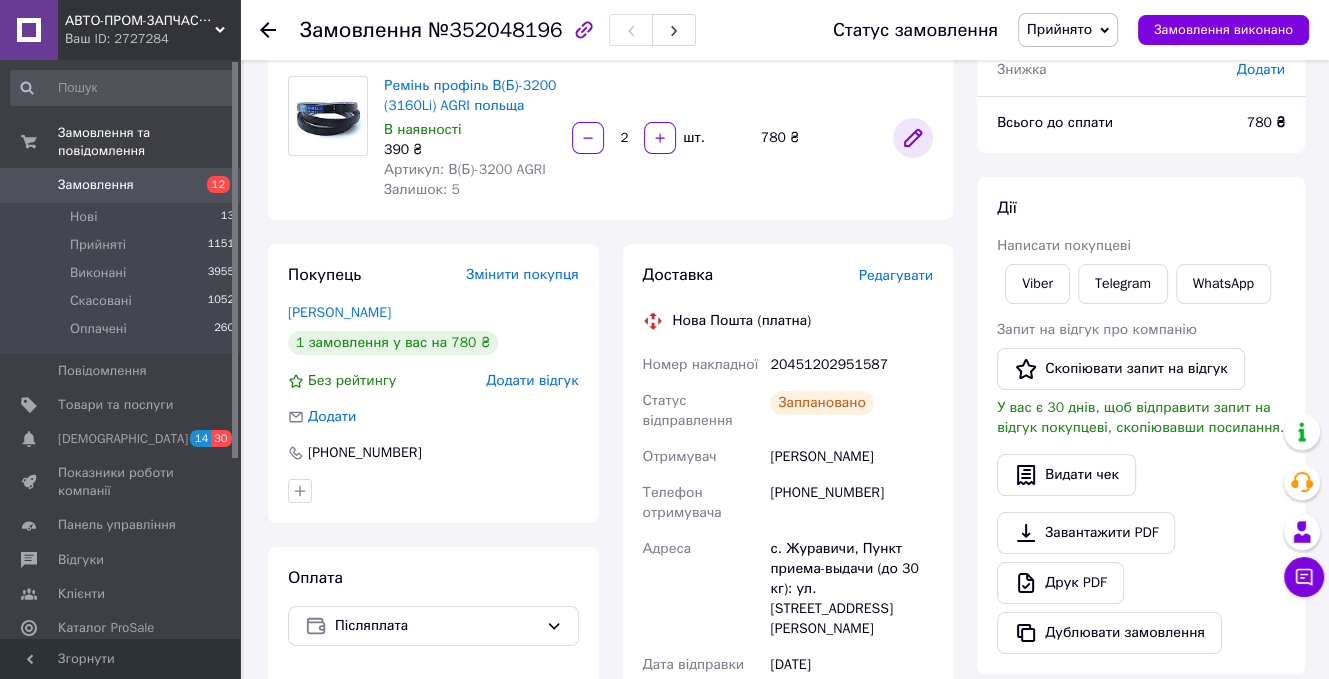 click 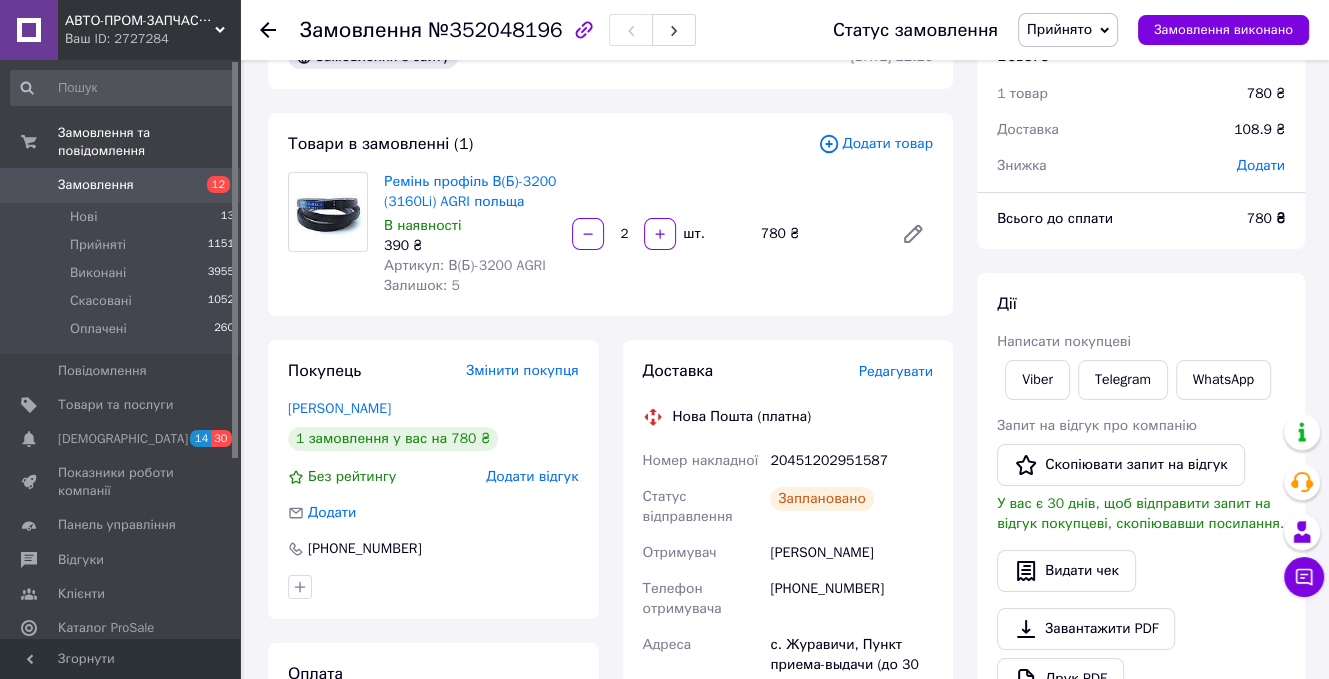 scroll, scrollTop: 55, scrollLeft: 0, axis: vertical 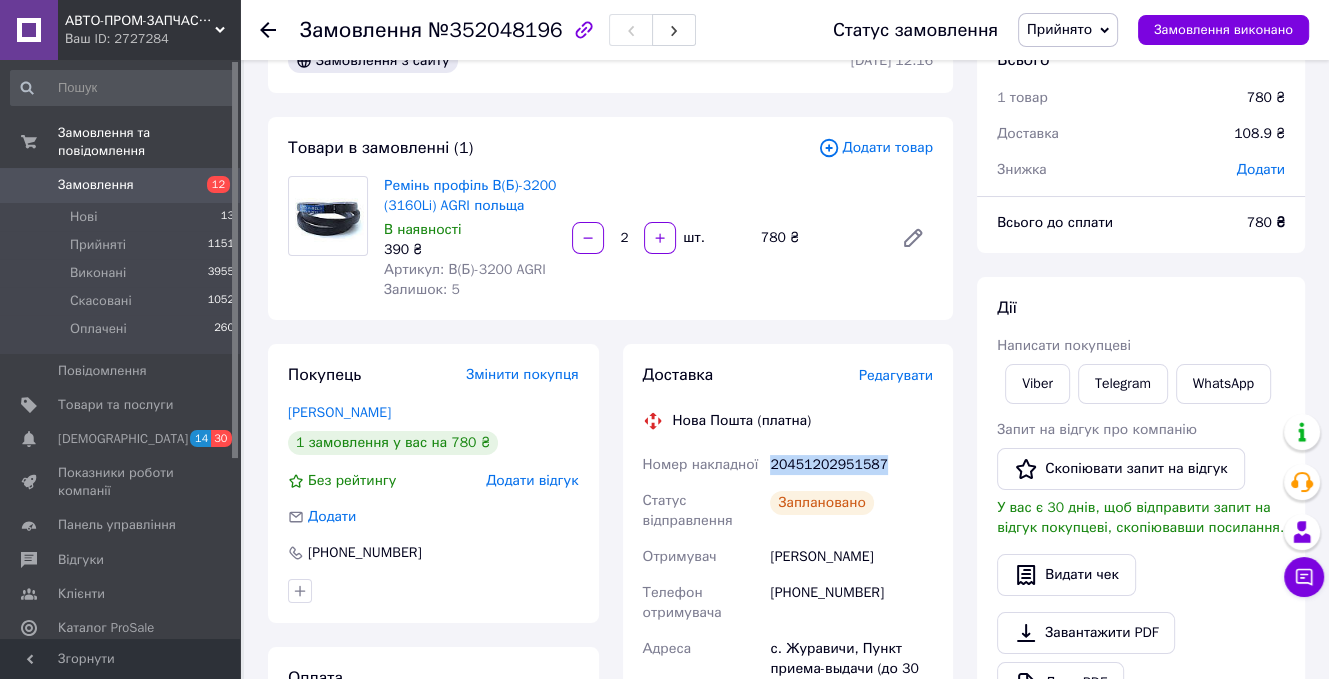 drag, startPoint x: 876, startPoint y: 463, endPoint x: 767, endPoint y: 470, distance: 109.22454 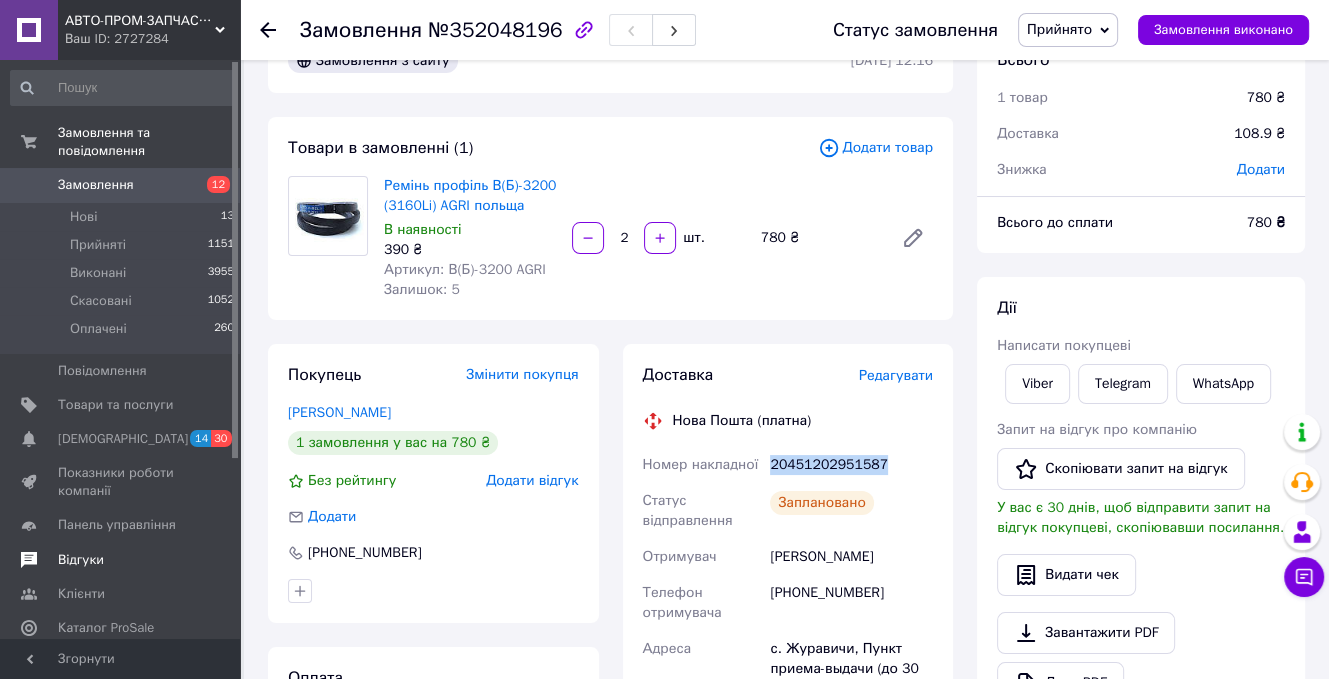 click on "Відгуки" at bounding box center (123, 560) 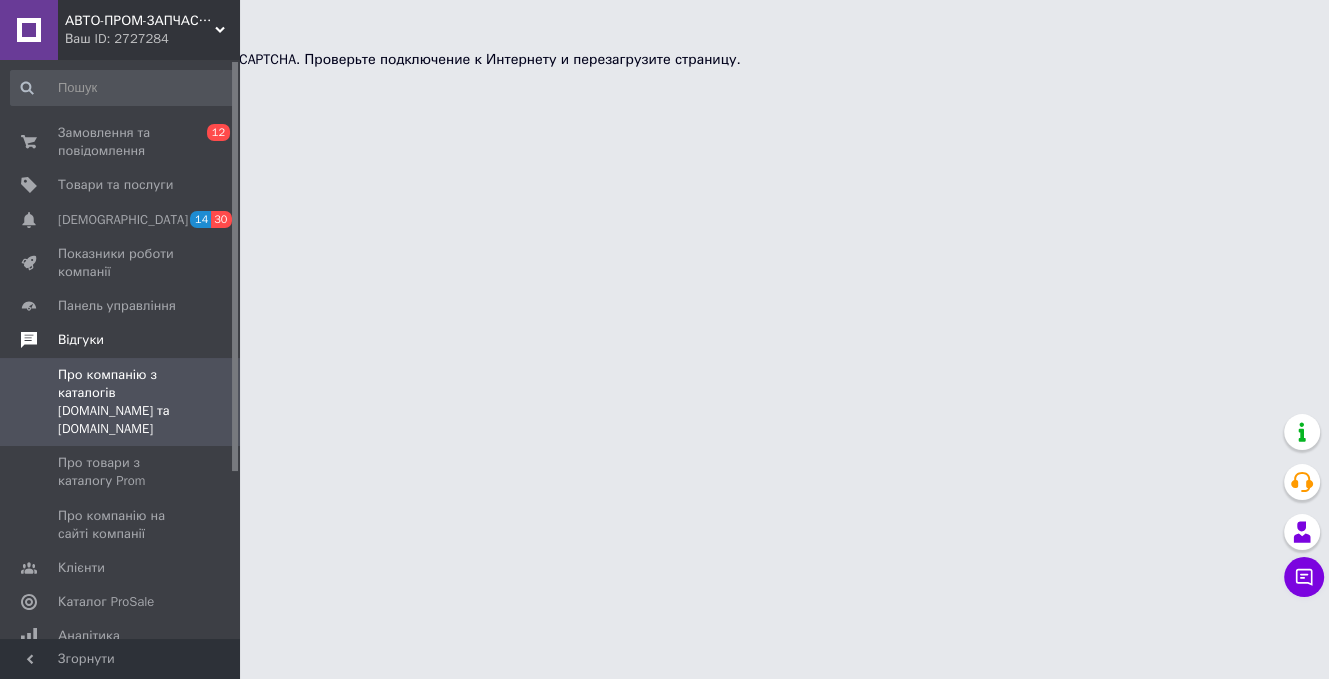 scroll, scrollTop: 0, scrollLeft: 0, axis: both 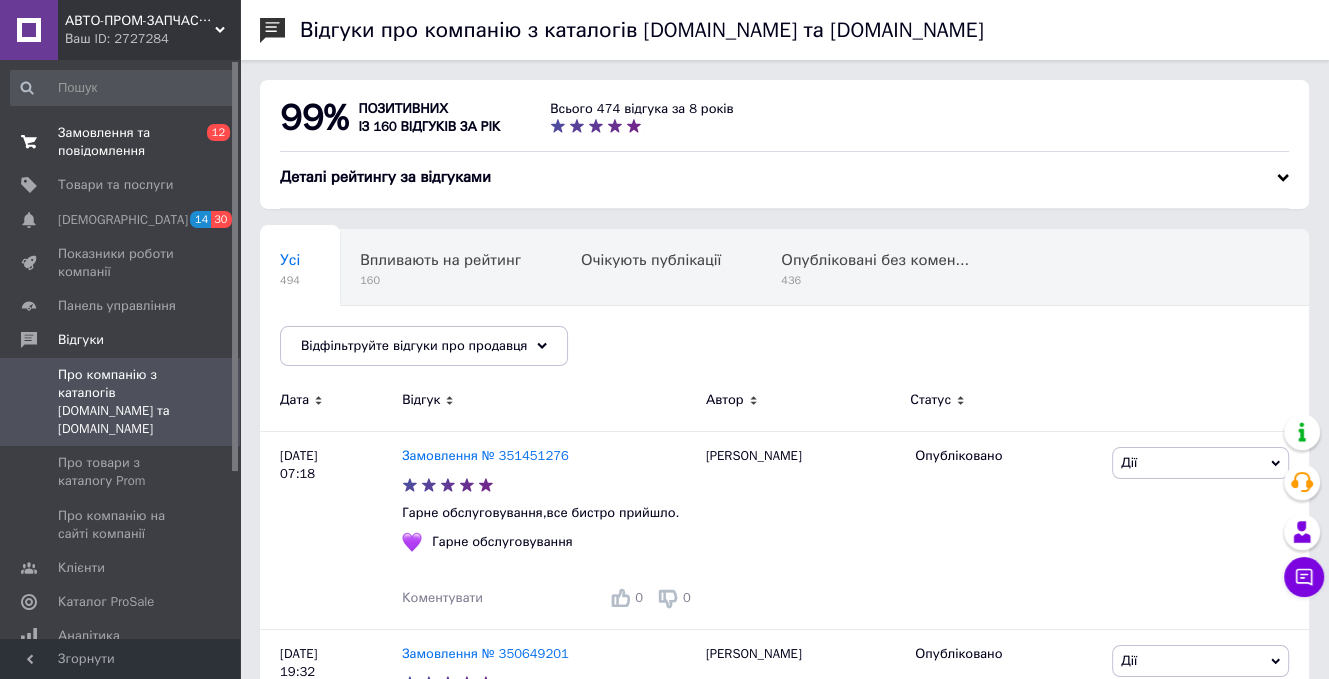 click on "Замовлення та повідомлення" at bounding box center [121, 142] 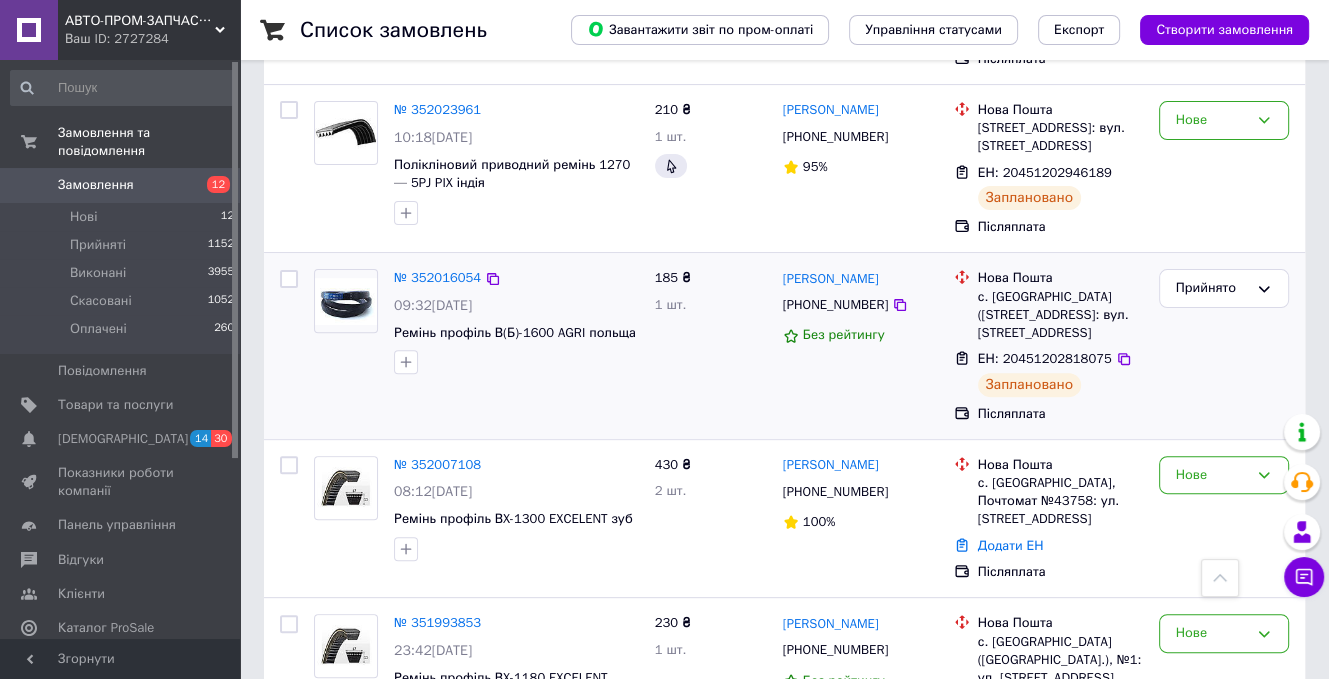 scroll, scrollTop: 500, scrollLeft: 0, axis: vertical 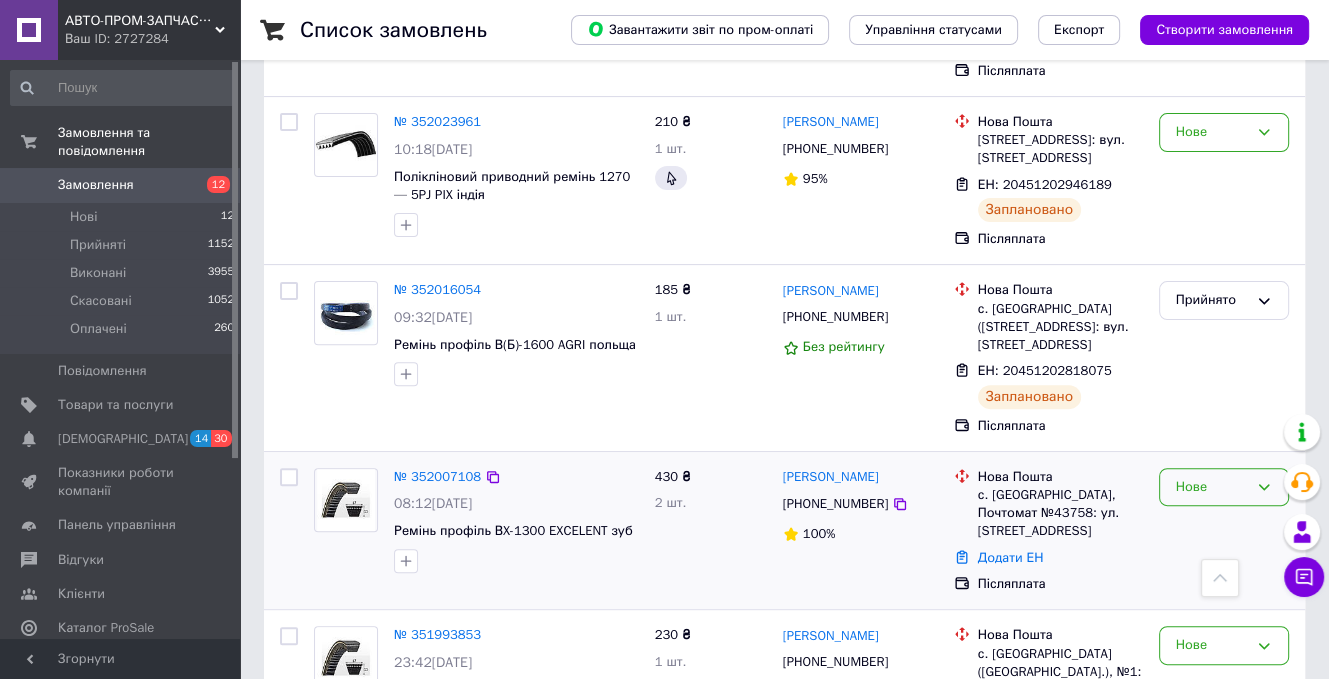 click on "Нове" at bounding box center (1212, 487) 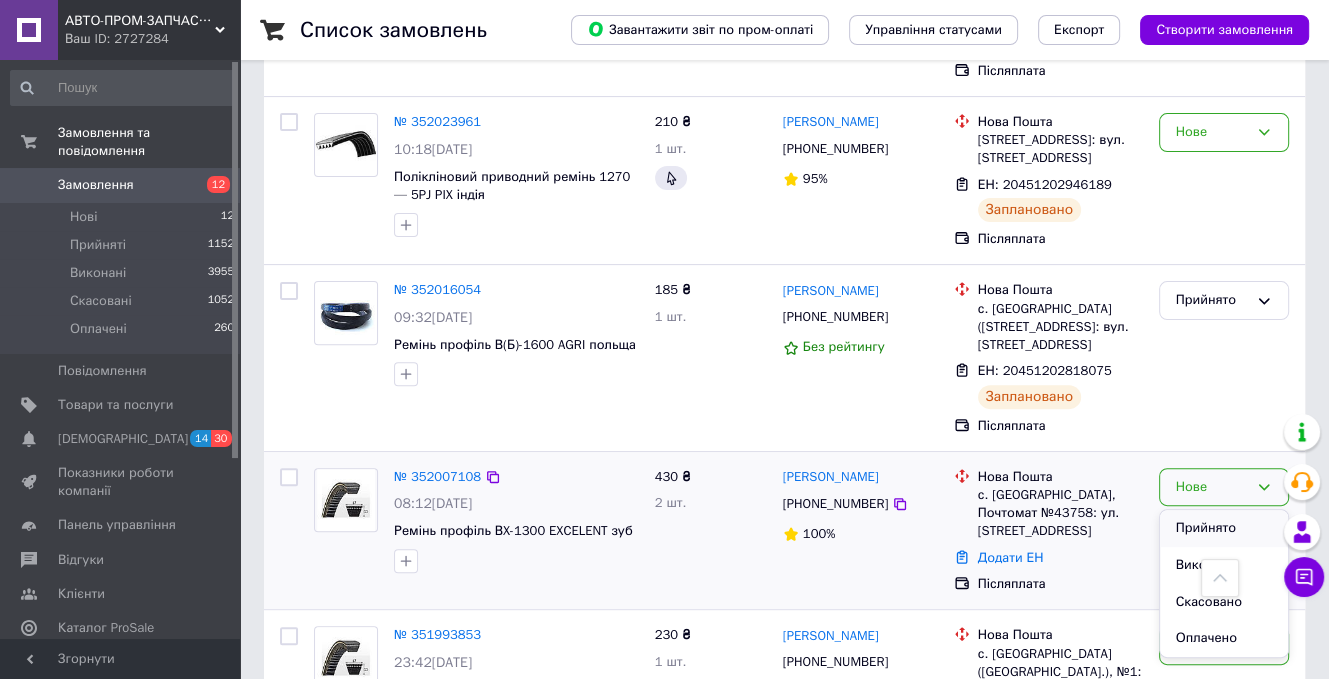 click on "Прийнято" at bounding box center (1224, 528) 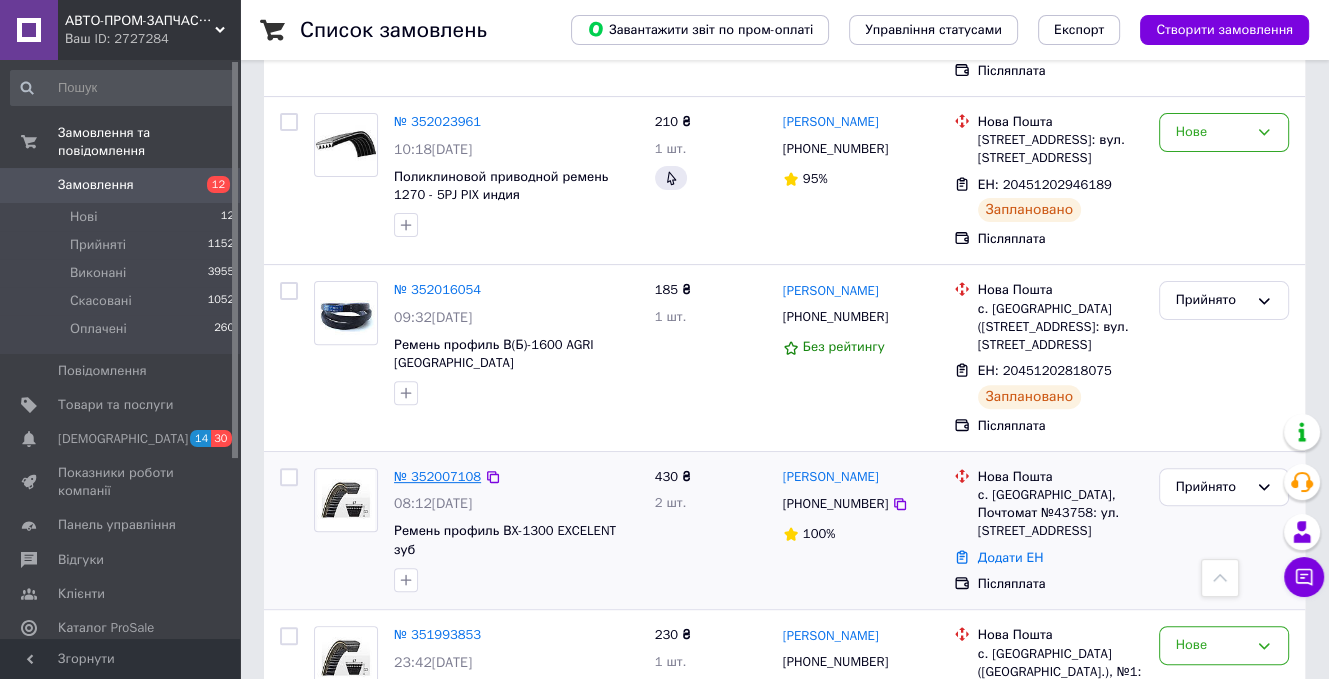 click on "№ 352007108" at bounding box center (437, 476) 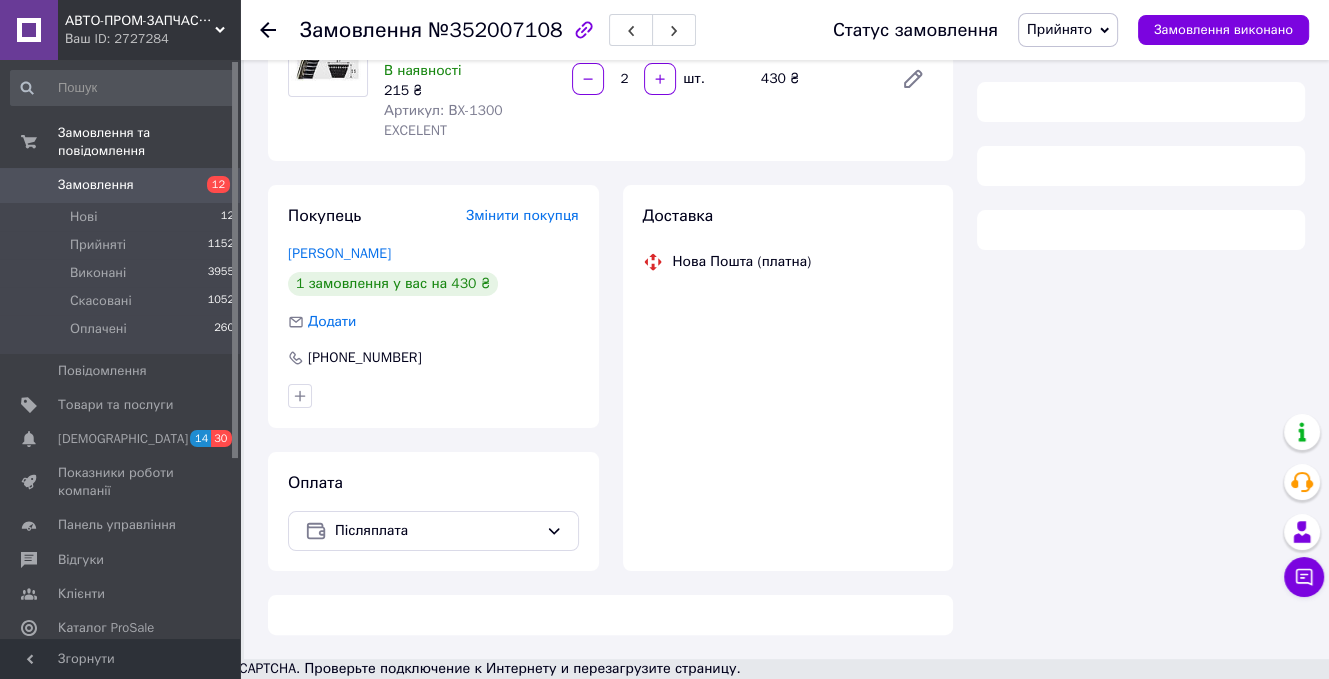 scroll, scrollTop: 500, scrollLeft: 0, axis: vertical 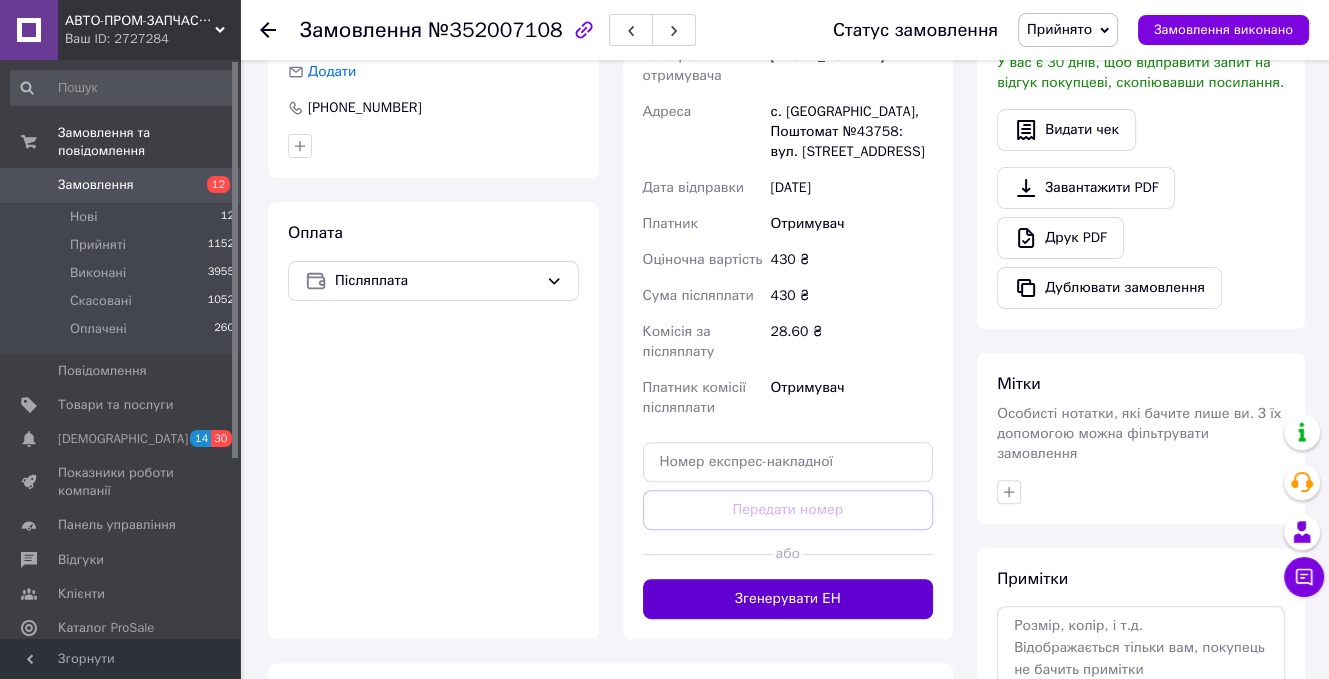 click on "Згенерувати ЕН" at bounding box center (788, 599) 